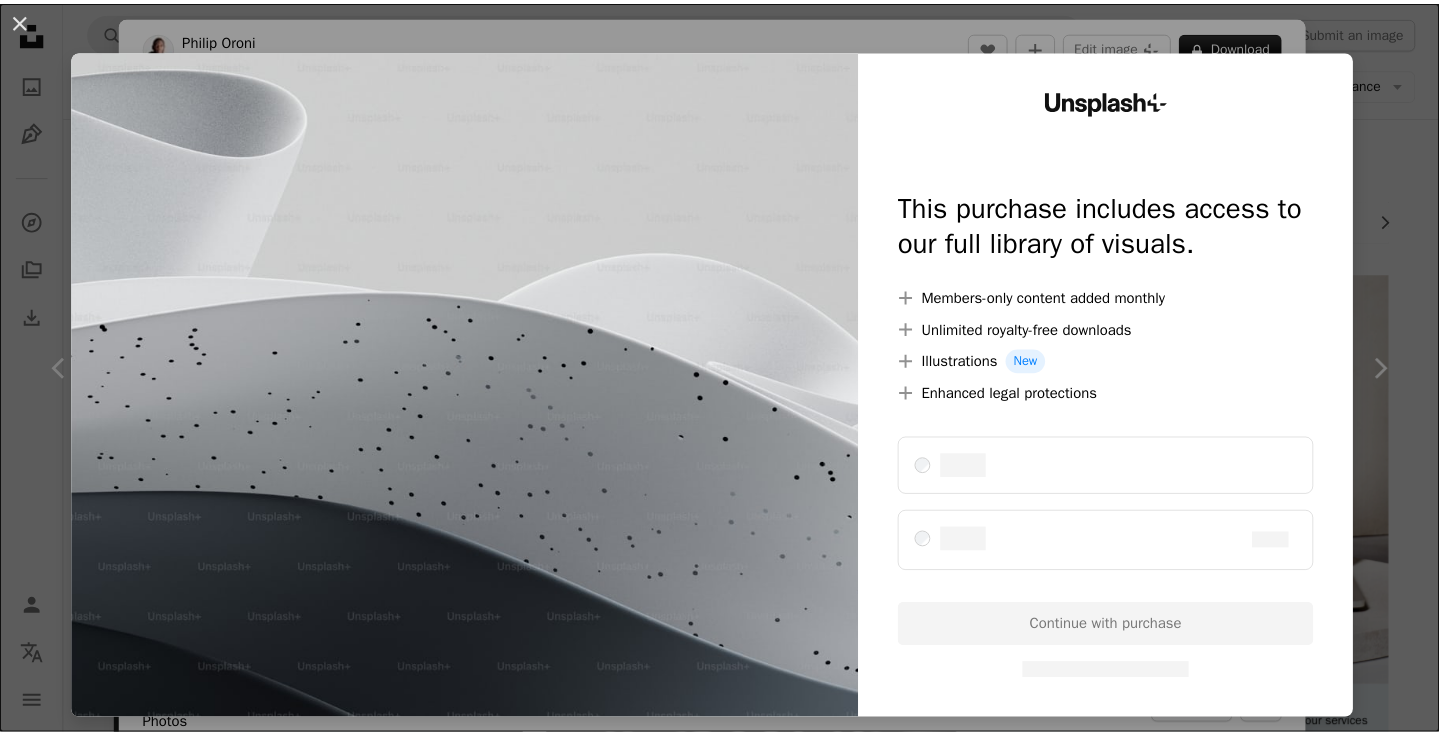 scroll, scrollTop: 798, scrollLeft: 0, axis: vertical 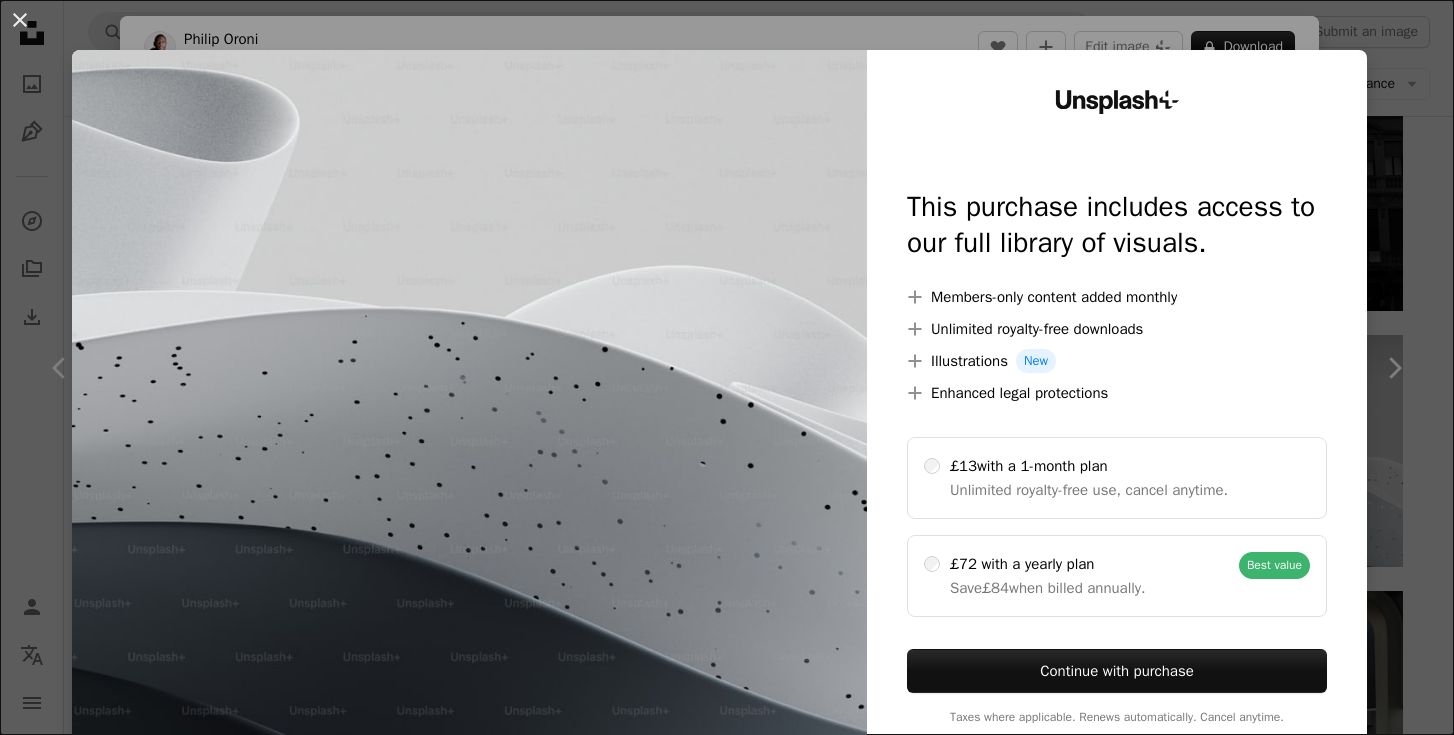 click on "An X shape" at bounding box center [20, 20] 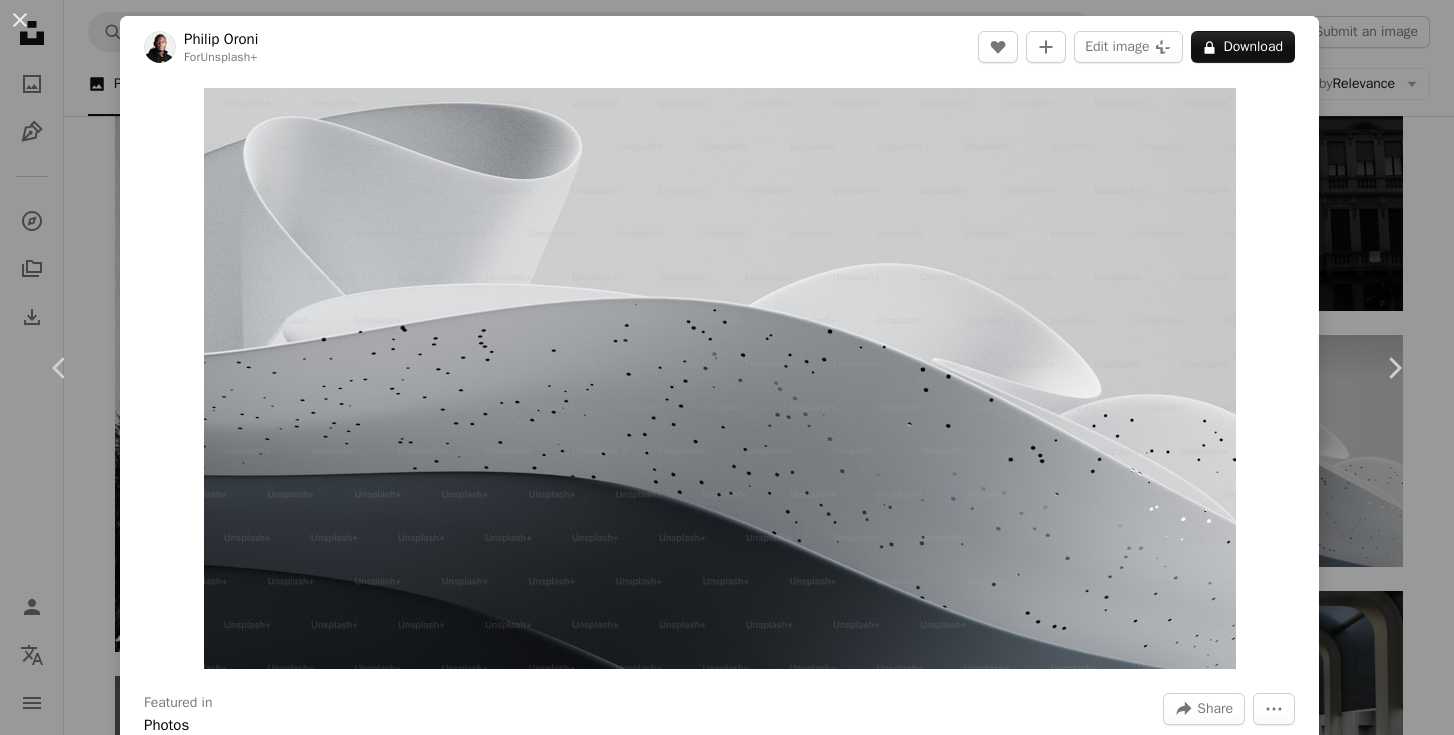 click on "An X shape Chevron left Chevron right Chevron right Philip Oroni For Unsplash+ A heart A plus sign Edit image Plus sign for Unsplash+ A lock Download Zoom in Featured in Photos A forward-right arrow Share More Actions Minimal gray wallpaper 🖤🤍 Calendar outlined Published on [DATE], [YEAR] Safety Licensed under the Unsplash+ License wallpaper background 4K Images abstract aesthetic grey aesthetic wallpaper best wallpaper 3d render digital image wallpapers render gray background gray shapes grey aesthetic wallpaper for desktop gray aesthetic Free images From this series Chevron right Plus sign for Unsplash+ Plus sign for Unsplash+ Plus sign for Unsplash+ Plus sign for Unsplash+ Related images Plus sign for Unsplash+ A heart A plus sign Mohamed Nohassi For Unsplash+ A lock Download Plus sign for Unsplash+ A heart A plus sign Getty Images For Unsplash+ A lock Download Plus sign for Unsplash+ A heart A plus sign Getty Images For Unsplash+ A lock Download Plus sign for Unsplash+ A heart A plus sign For" at bounding box center (727, 367) 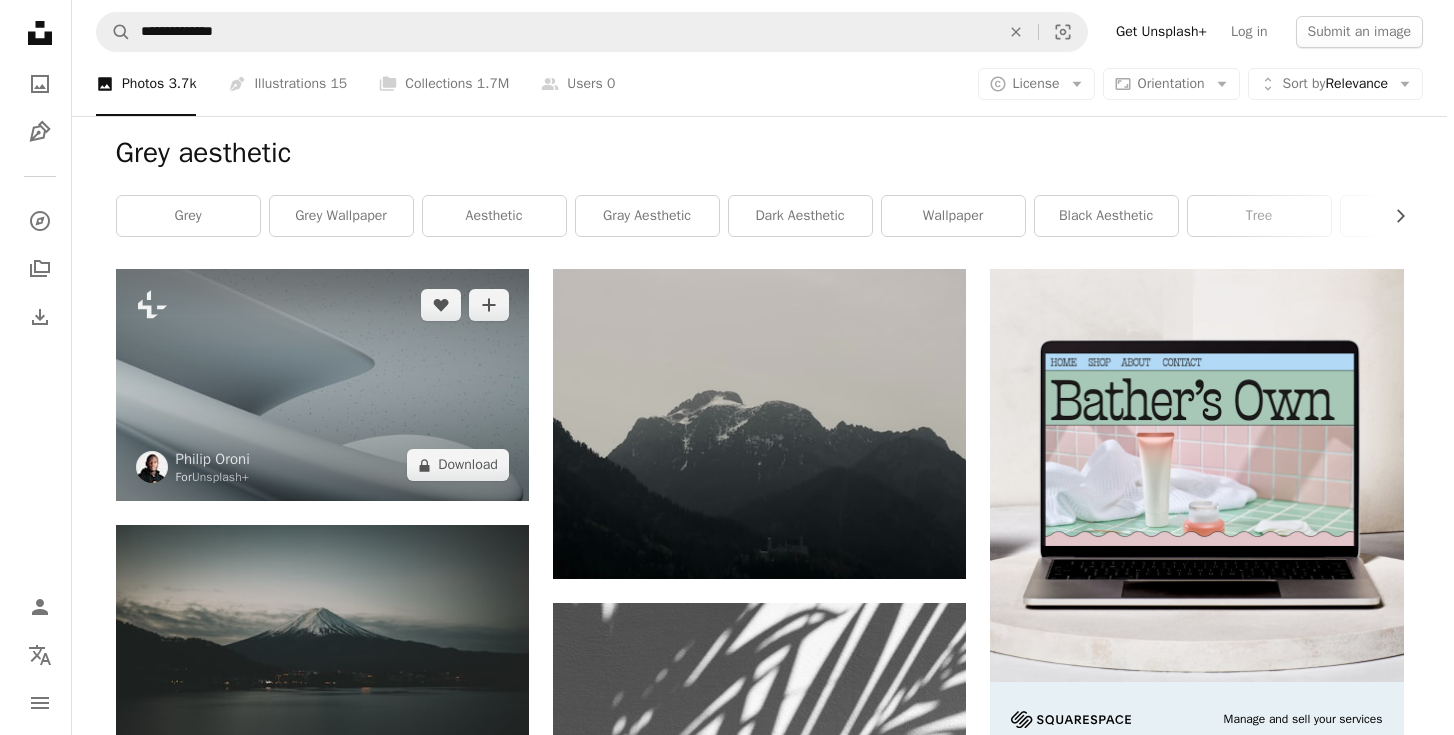 scroll, scrollTop: 0, scrollLeft: 0, axis: both 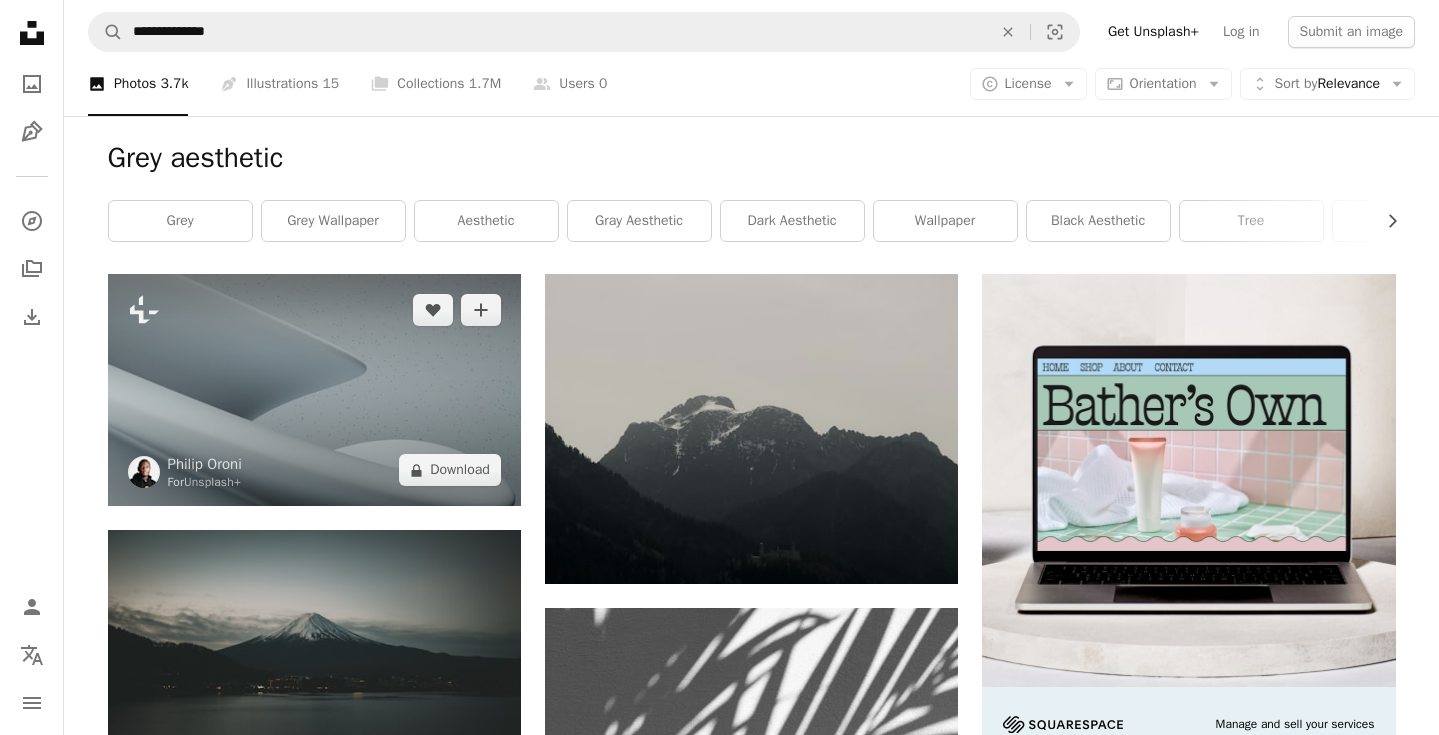 click at bounding box center (314, 390) 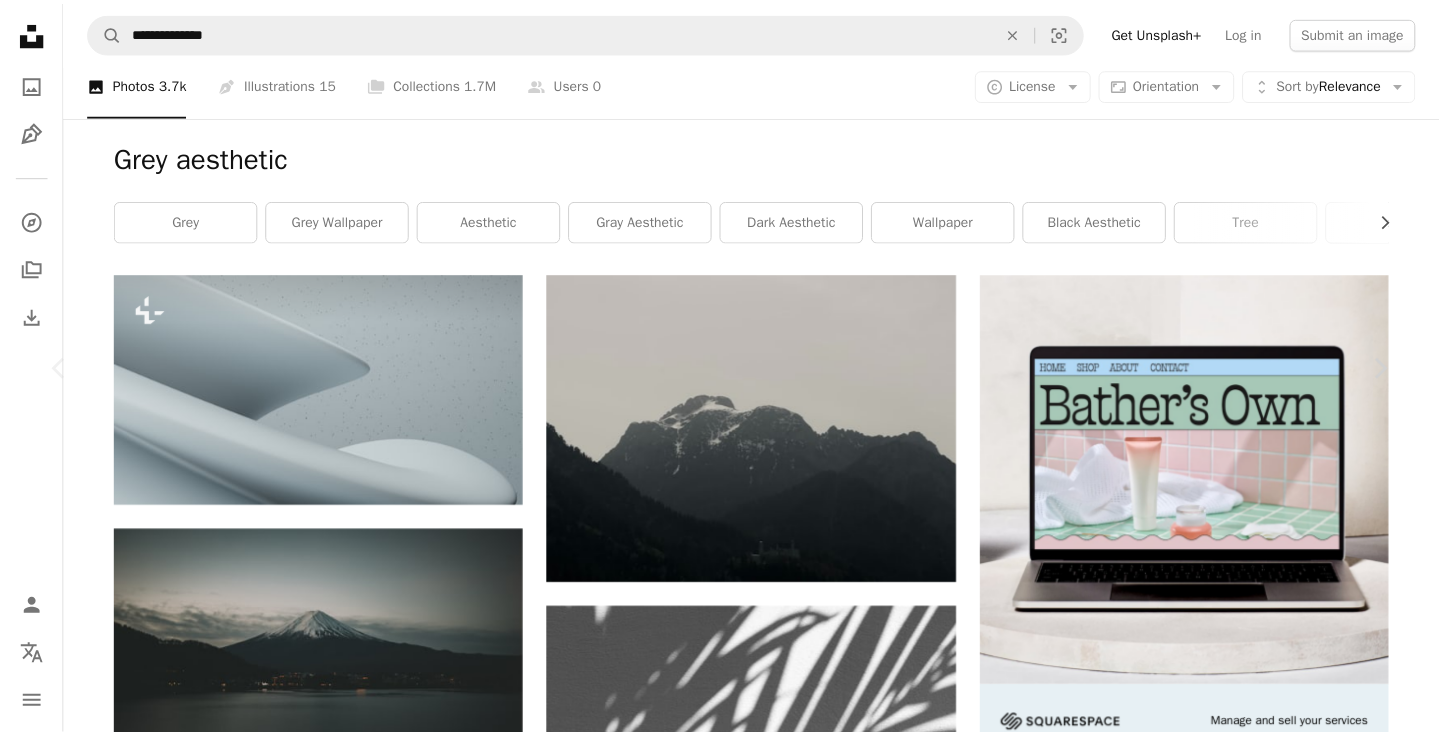 scroll, scrollTop: 643, scrollLeft: 0, axis: vertical 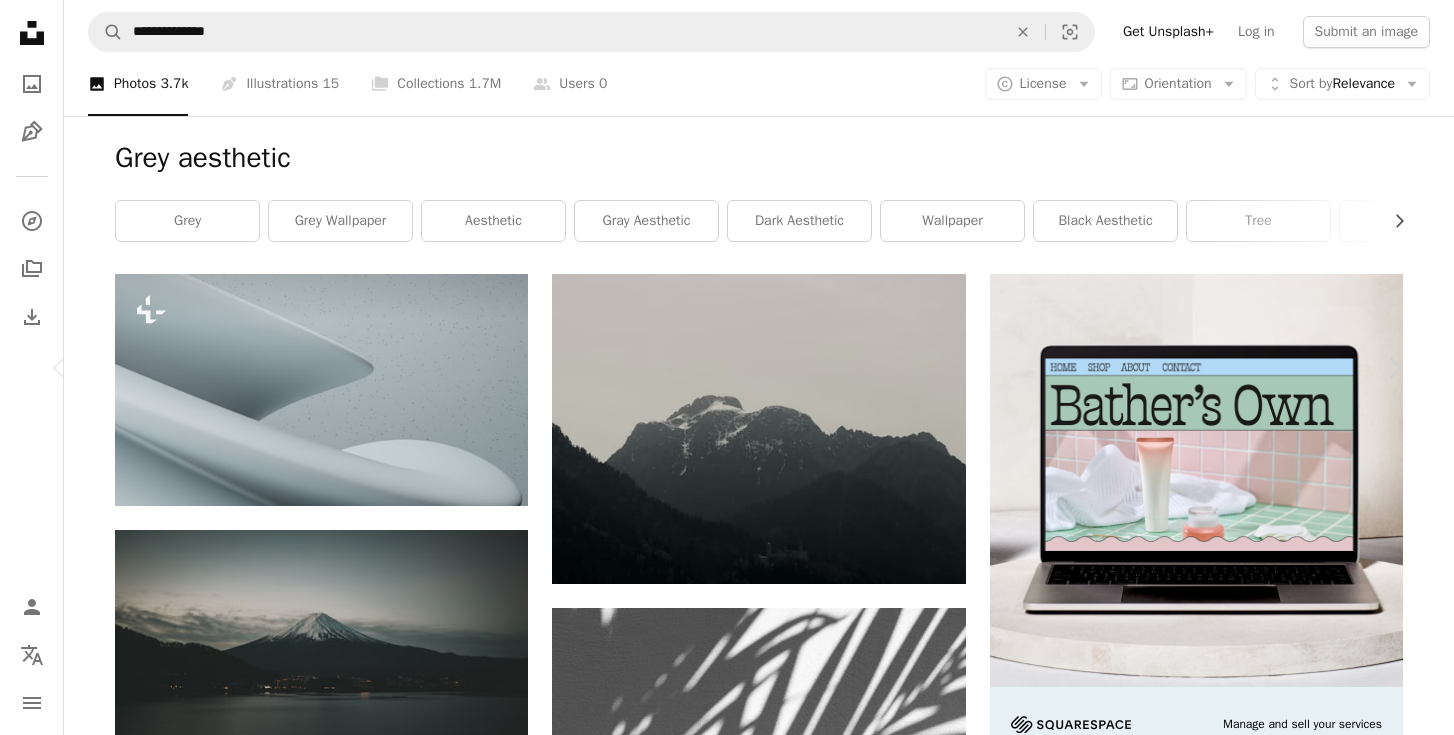 click on "An X shape Chevron left Chevron right Philip Oroni For Unsplash+ A heart A plus sign Edit image Plus sign for Unsplash+ A lock Download Zoom in Featured in Photos A forward-right arrow Share More Actions Minimal aesthetic Calendar outlined Published on [DATE], [YEAR] Safety Licensed under the Unsplash+ License wallpaper background 4K Images abstract aesthetic grey aesthetic wallpaper minimal 3d render wallpaper desktop digital image render gray shapes grey aesthetic digital printing Free stock photos From this series Chevron right Plus sign for Unsplash+ Plus sign for Unsplash+ Plus sign for Unsplash+ Plus sign for Unsplash+ Related images Plus sign for Unsplash+ A heart A plus sign Philip Oroni For Unsplash+ A lock Download Plus sign for Unsplash+ A heart A plus sign Philip Oroni For Unsplash+ A lock Download Plus sign for Unsplash+ A heart A plus sign Philip Oroni For Unsplash+ A lock Download Plus sign for Unsplash+ A heart A plus sign Philip Oroni For Unsplash+ A lock Download For" at bounding box center (727, 5289) 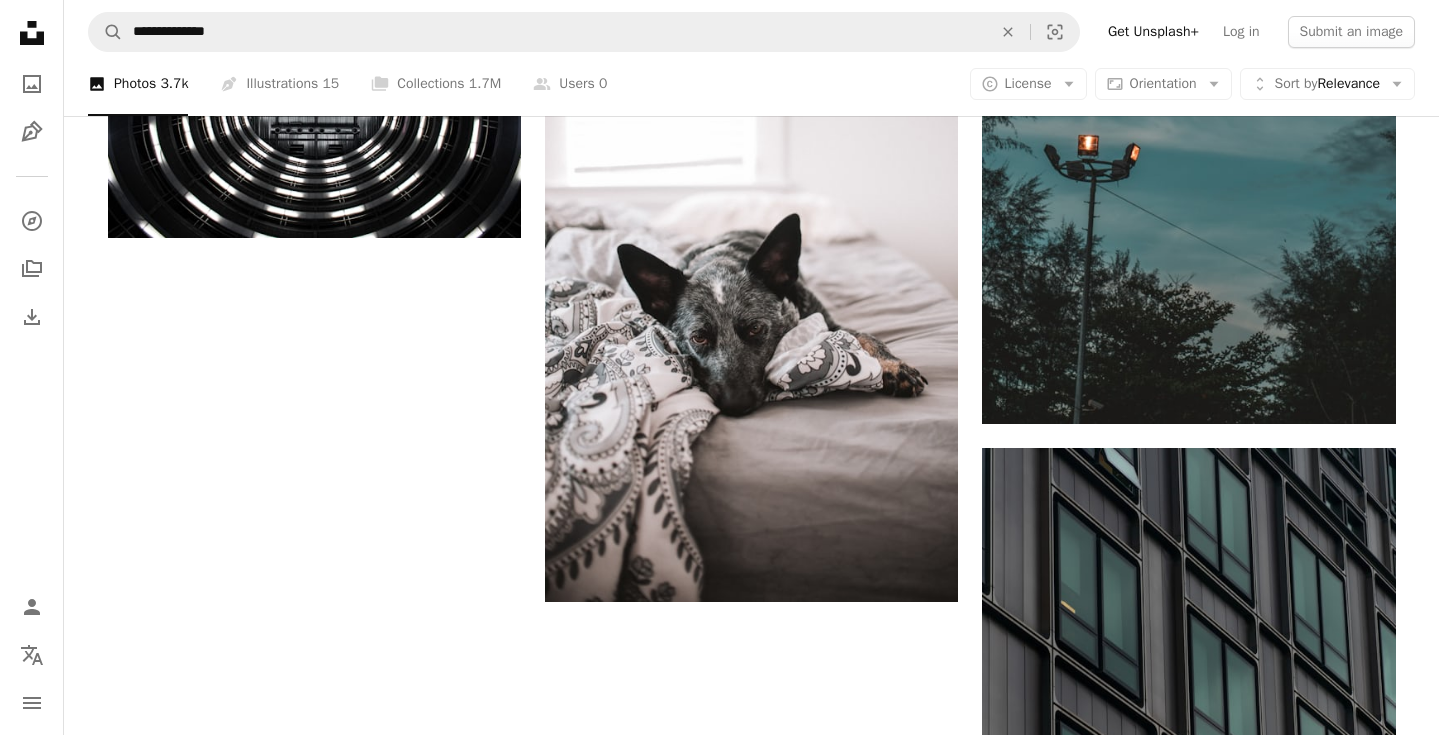 scroll, scrollTop: 2489, scrollLeft: 0, axis: vertical 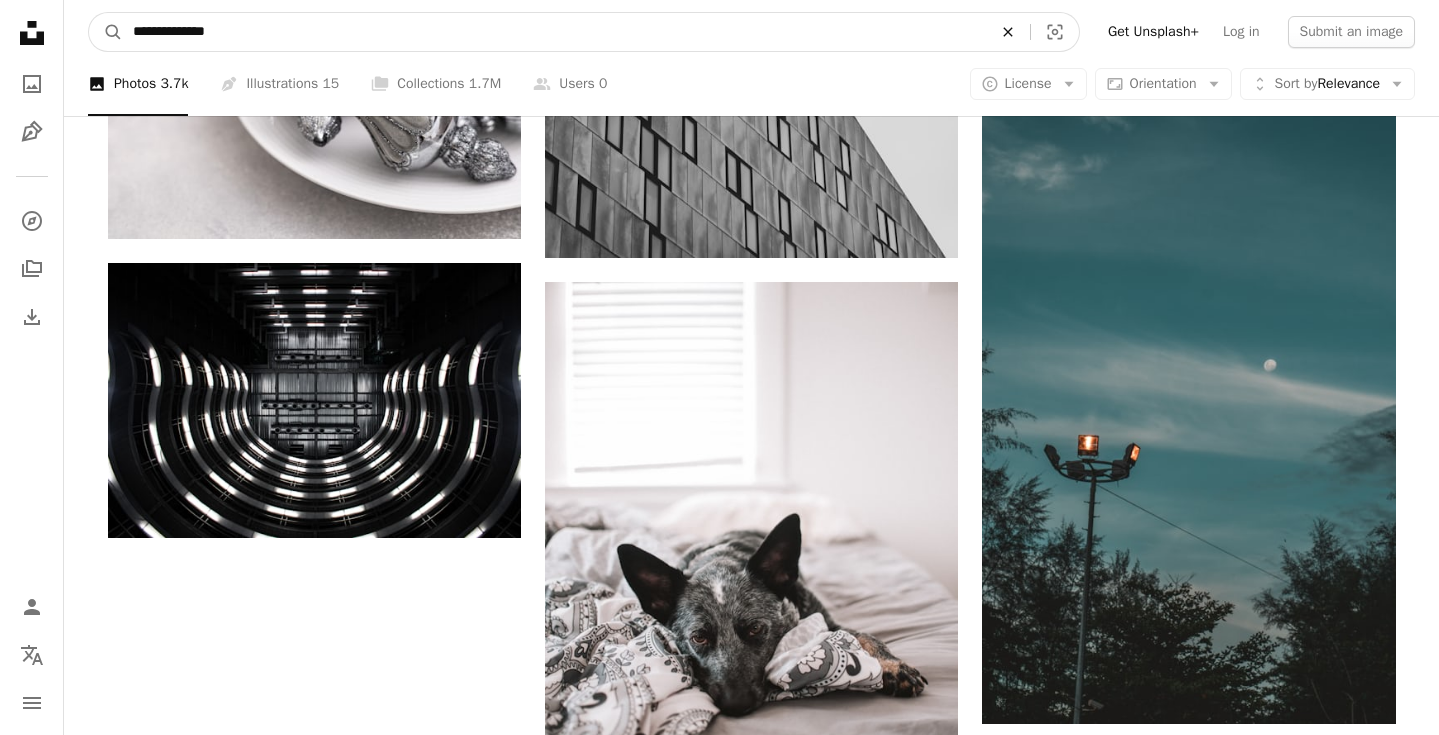 click 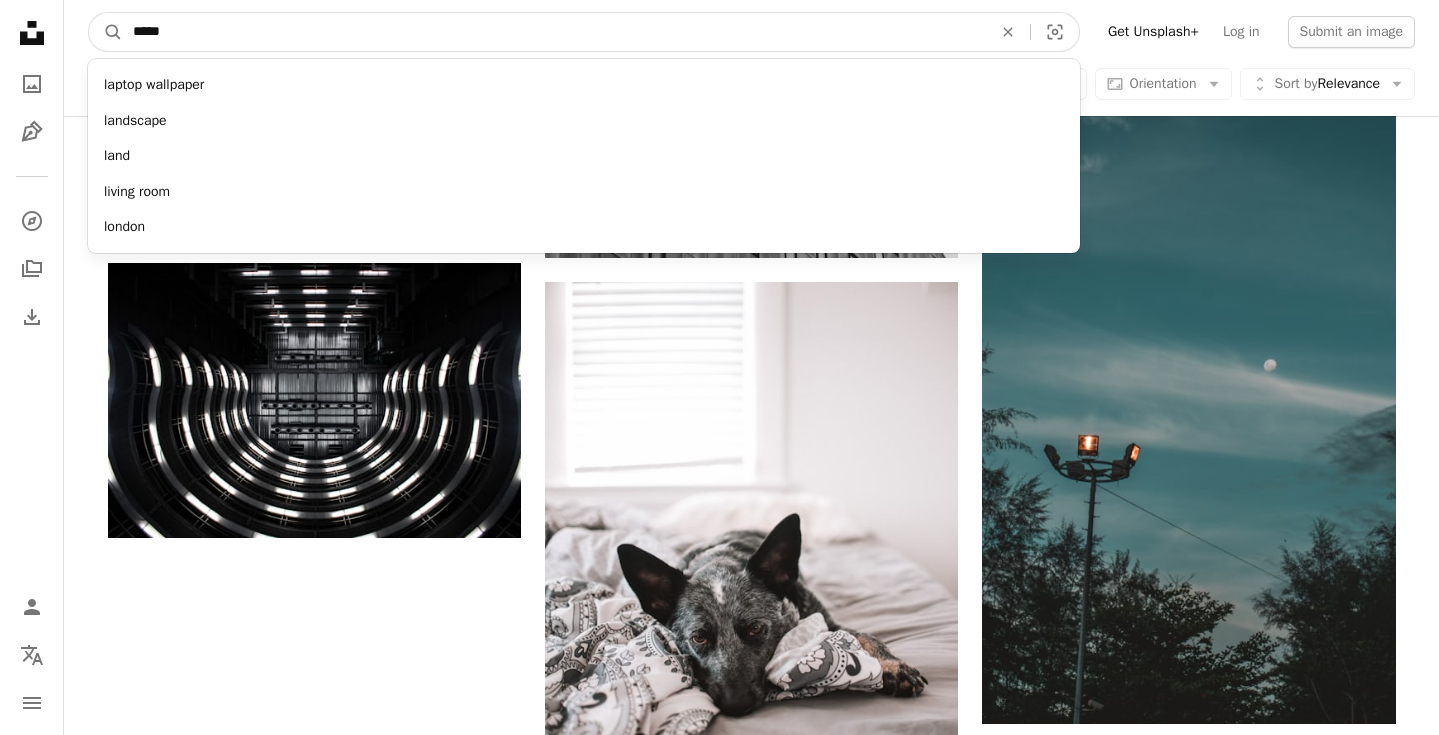 type on "******" 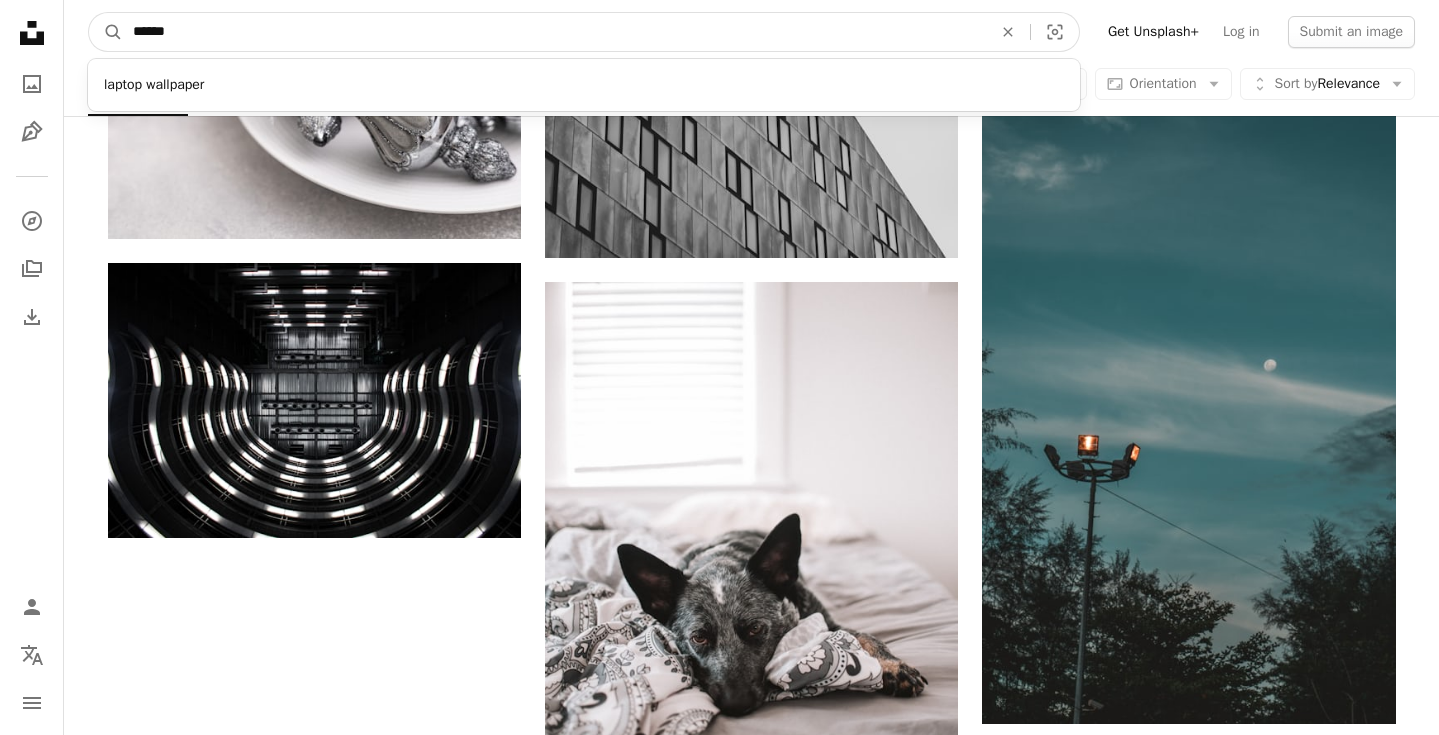 click on "A magnifying glass" at bounding box center (106, 32) 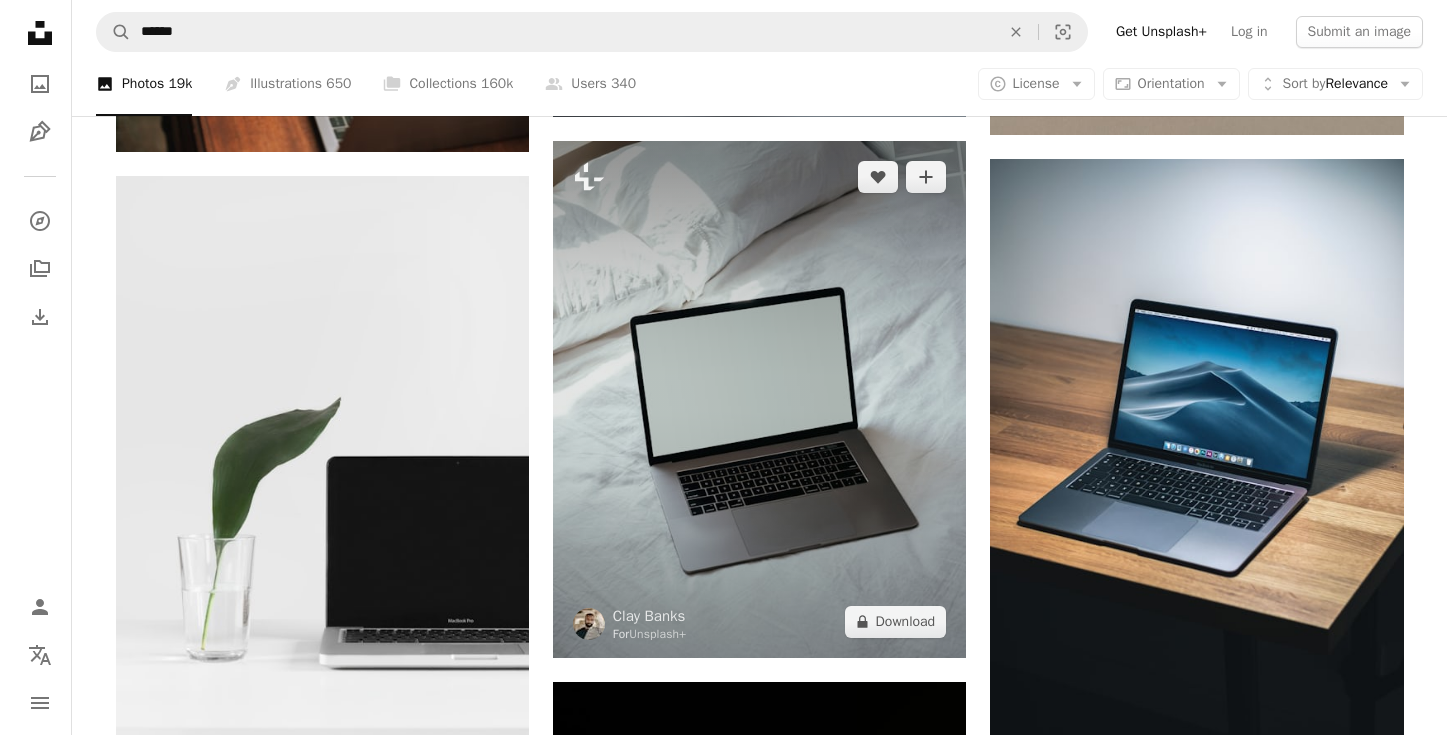 scroll, scrollTop: 1546, scrollLeft: 0, axis: vertical 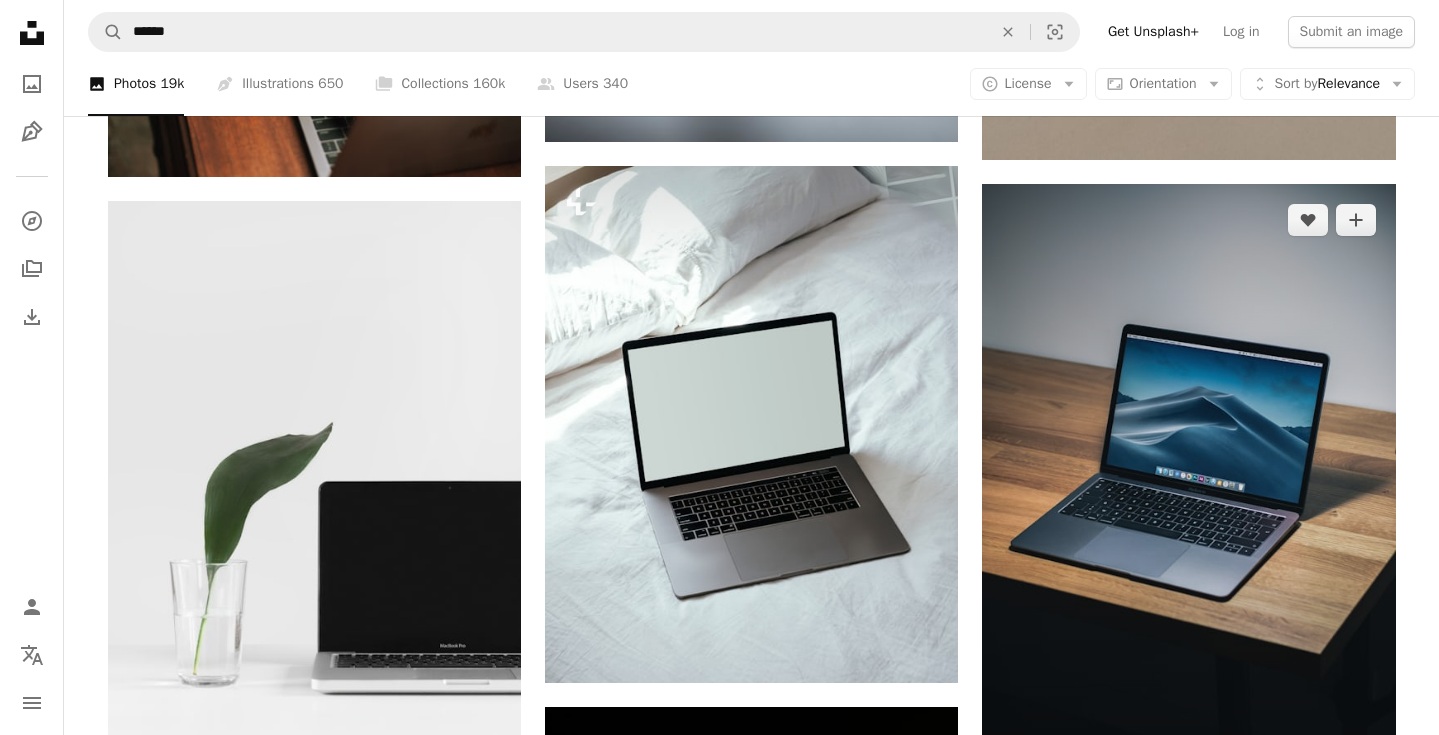 click at bounding box center [1188, 494] 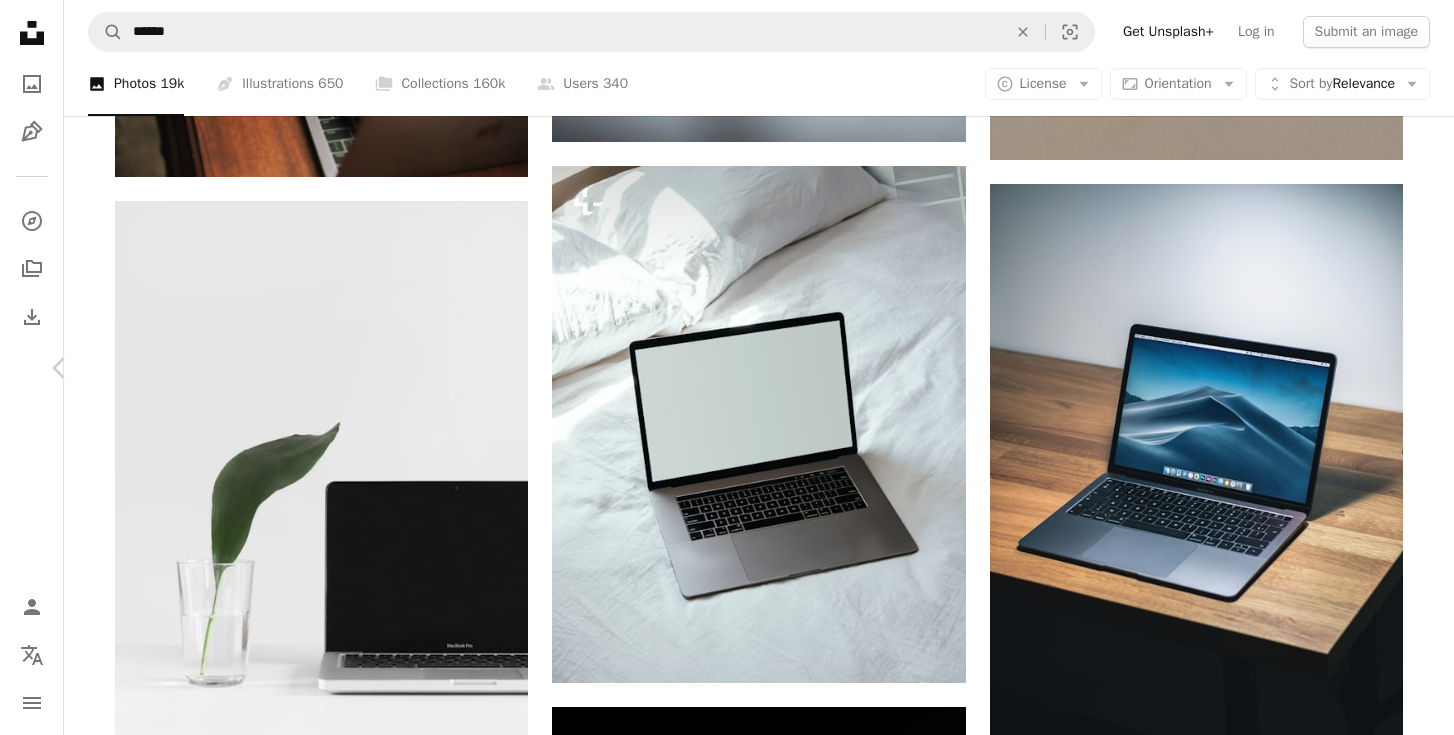 click on "Download free" at bounding box center [1205, 4375] 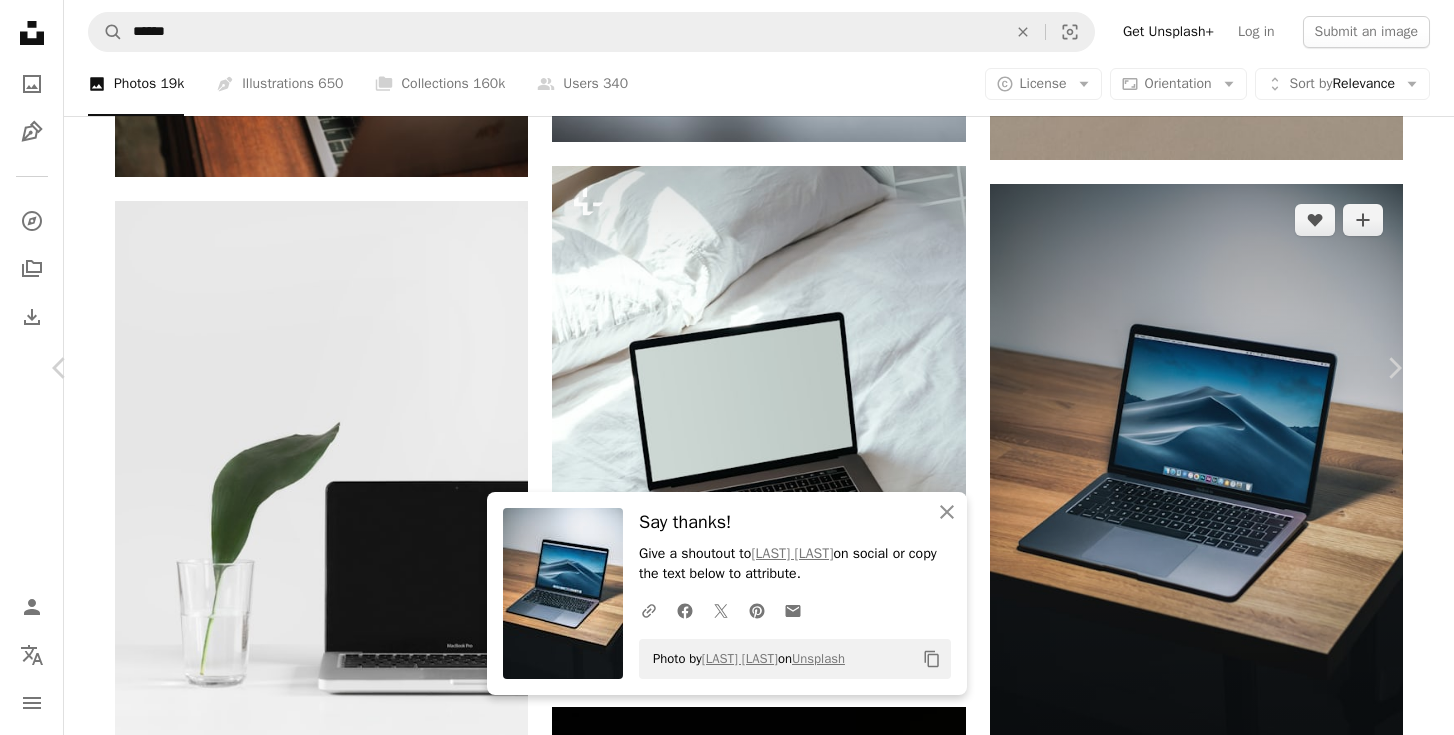 click on "An X shape Chevron left Chevron right An X shape Close Say thanks! Give a shoutout to Howard Bouchevereau on social or copy the text below to attribute. A URL sharing icon (chains) Facebook icon X (formerly Twitter) icon Pinterest icon An envelope Photo by Howard Bouchevereau on Unsplash Copy content Howard Bouchevereau Available for hire A checkmark inside of a circle A heart A plus sign Edit image Plus sign for Unsplash+ Download free Chevron down Zoom in Views [NUMBER] Downloads [NUMBER] Featured in Photos , Business & Work A forward-right arrow Share Info icon Info More Actions A map marker [CITY], [COUNTRY] Calendar outlined Published on [DATE], [YEAR] Camera FujiFilm, X-T2 Safety Free to use under the Unsplash License wallpaper computer desktop laptop wood apple minimal desk macbook keyboard wallpapers workplace screen lightroom ikea macbook air fujifilm setup ordinateur tech Backgrounds Browse premium related images on iStock | Save 20% with code UNSPLASH20" at bounding box center [727, 4695] 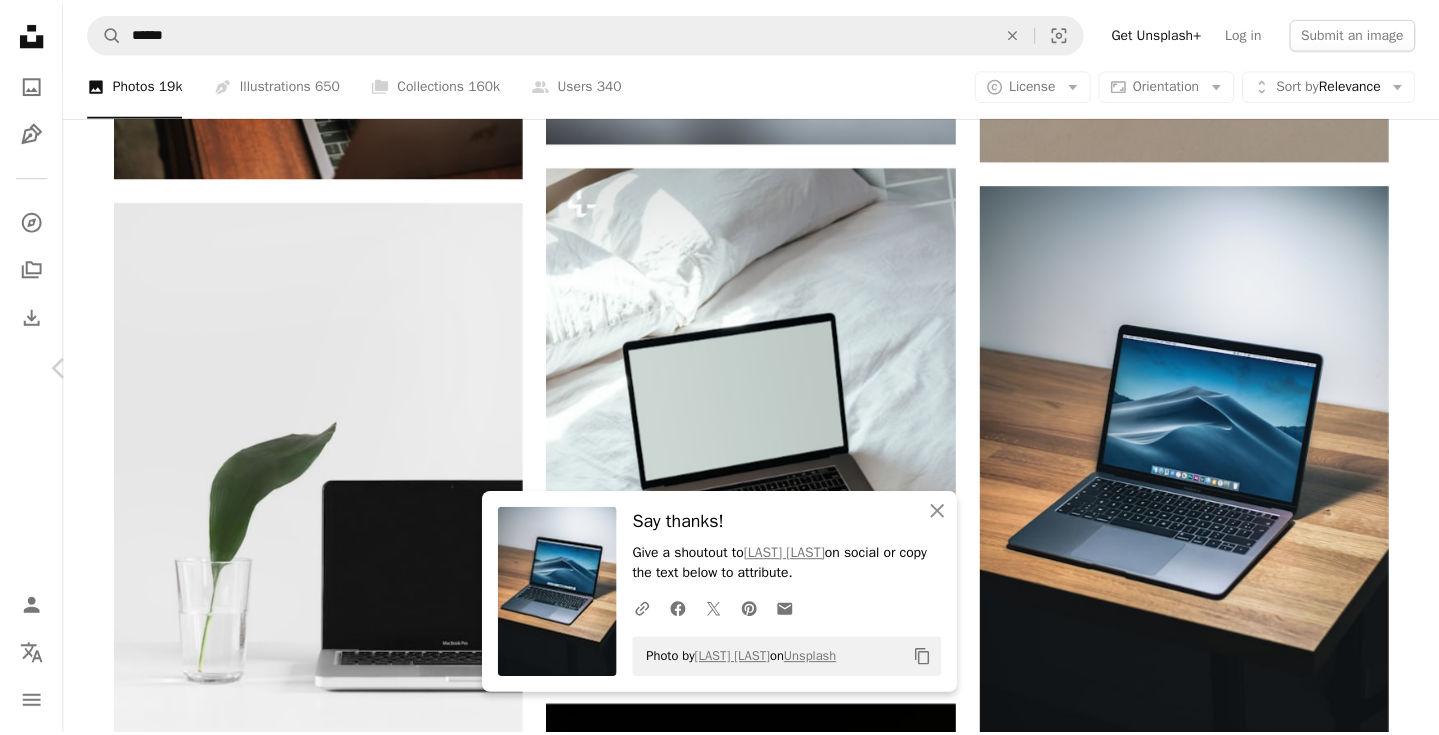 scroll, scrollTop: 1104, scrollLeft: 0, axis: vertical 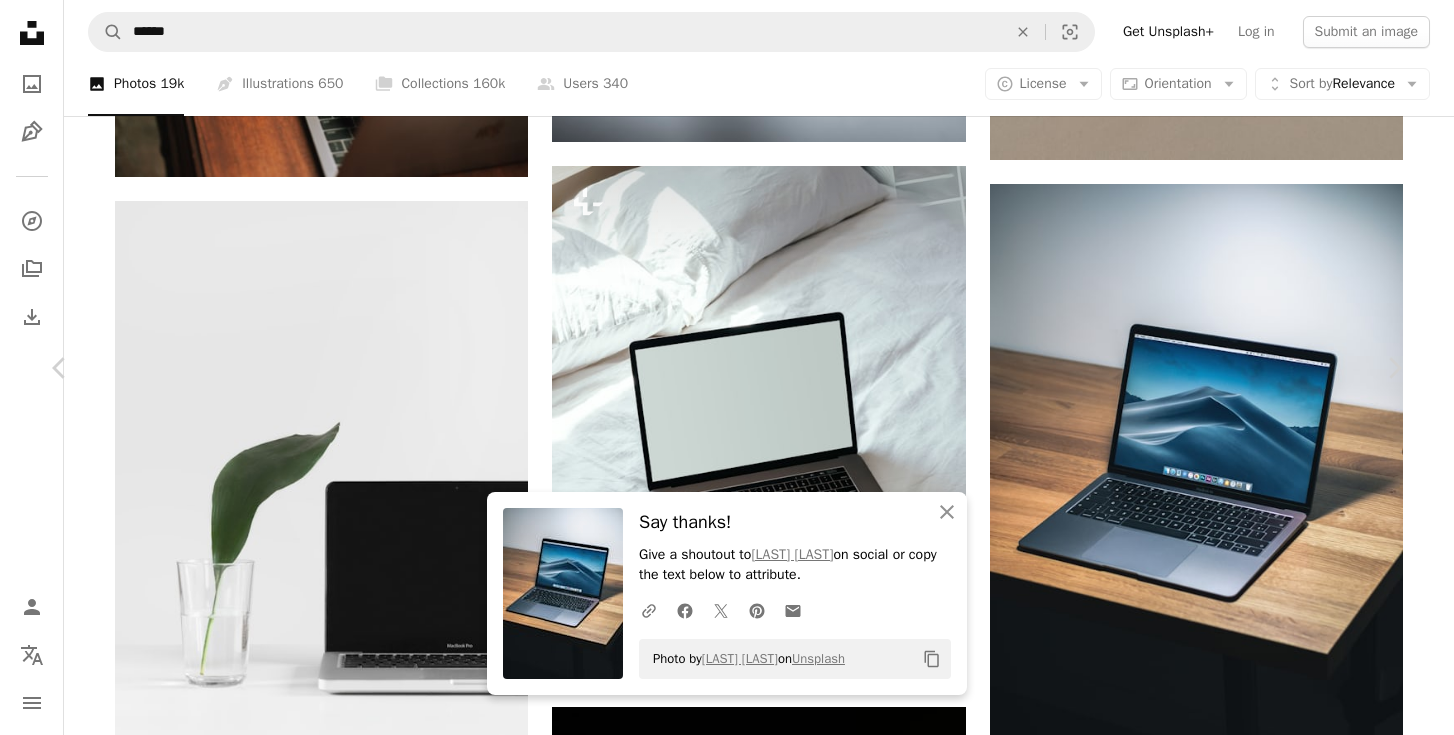 click on "An X shape Chevron left Chevron right An X shape Close Say thanks! Give a shoutout to Howard Bouchevereau on social or copy the text below to attribute. A URL sharing icon (chains) Facebook icon X (formerly Twitter) icon Pinterest icon An envelope Photo by Howard Bouchevereau on Unsplash Copy content Howard Bouchevereau Available for hire A checkmark inside of a circle A heart A plus sign Edit image Plus sign for Unsplash+ Download free Chevron down Zoom in Views [NUMBER] Downloads [NUMBER] Featured in Photos , Business & Work A forward-right arrow Share Info icon Info More Actions A map marker [CITY], [COUNTRY] Calendar outlined Published on [DATE], [YEAR] Camera FujiFilm, X-T2 Safety Free to use under the Unsplash License wallpaper computer desktop laptop wood apple minimal desk macbook keyboard wallpapers workplace screen lightroom ikea macbook air fujifilm setup ordinateur tech Backgrounds Browse premium related images on iStock | Save 20% with code UNSPLASH20" at bounding box center [727, 4695] 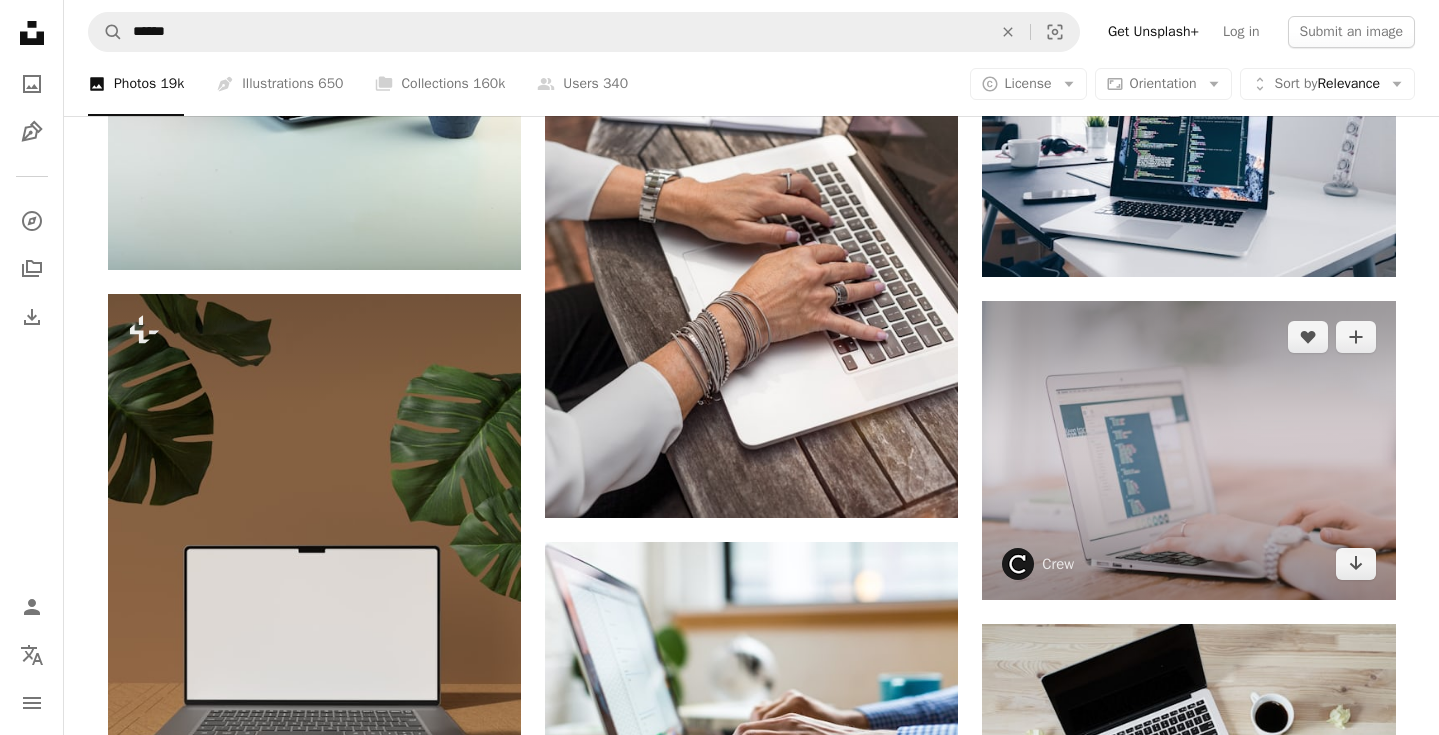scroll, scrollTop: 3120, scrollLeft: 0, axis: vertical 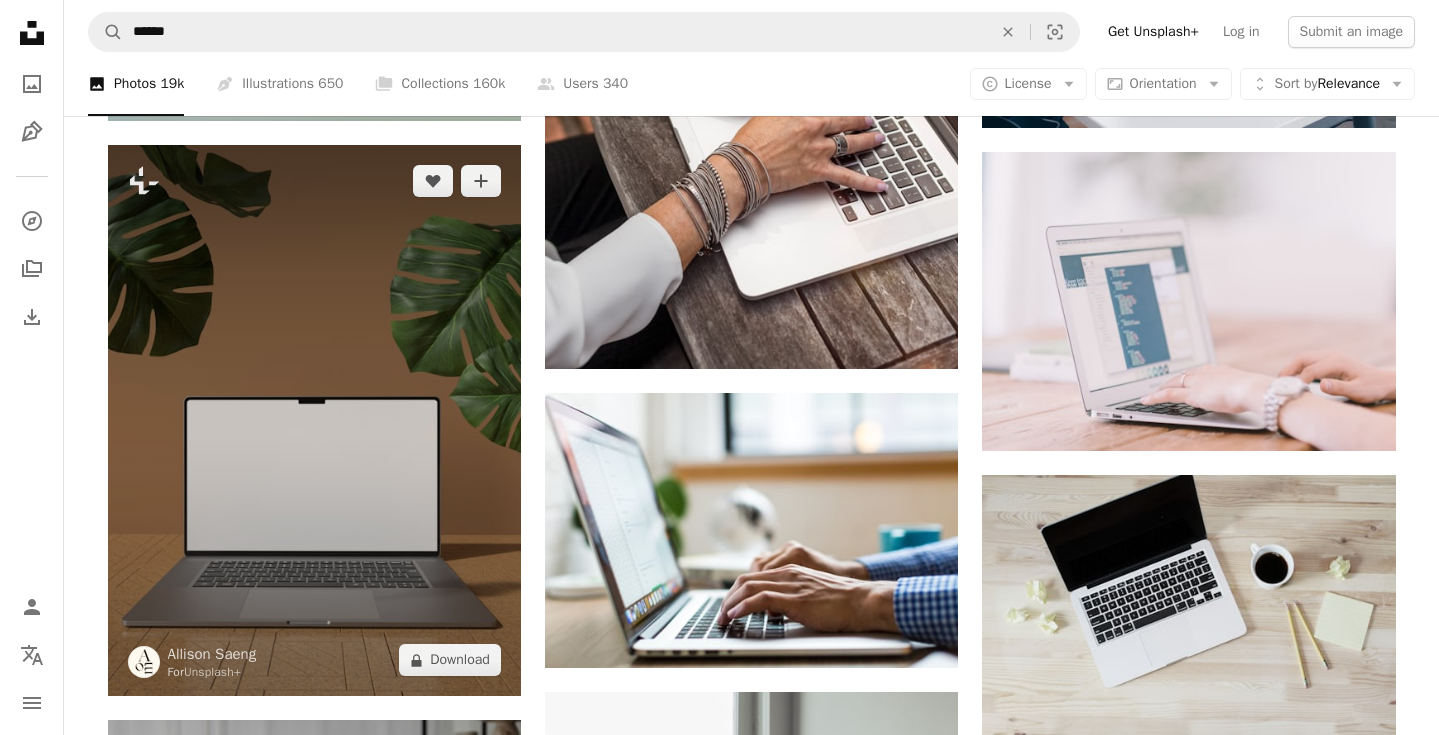 click at bounding box center (314, 420) 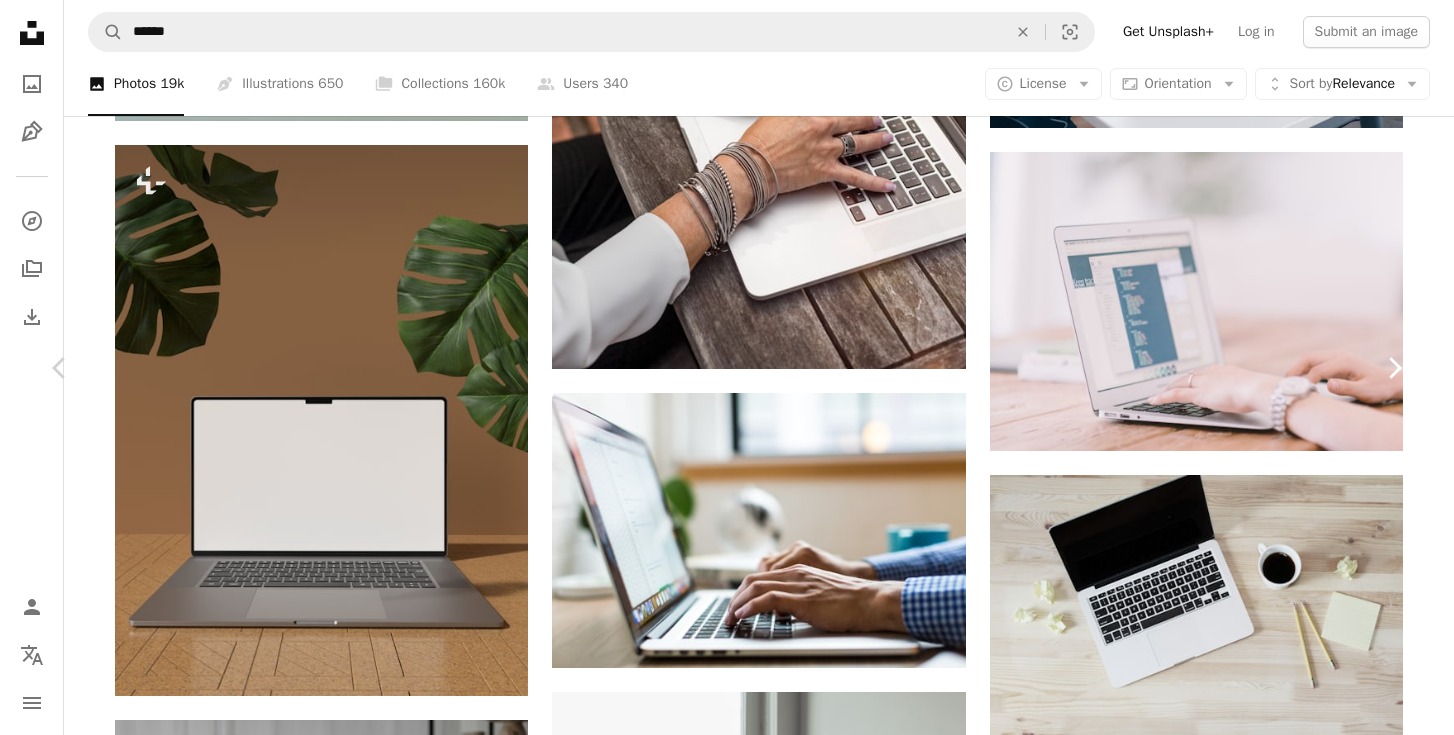 click on "Chevron right" at bounding box center [1394, 368] 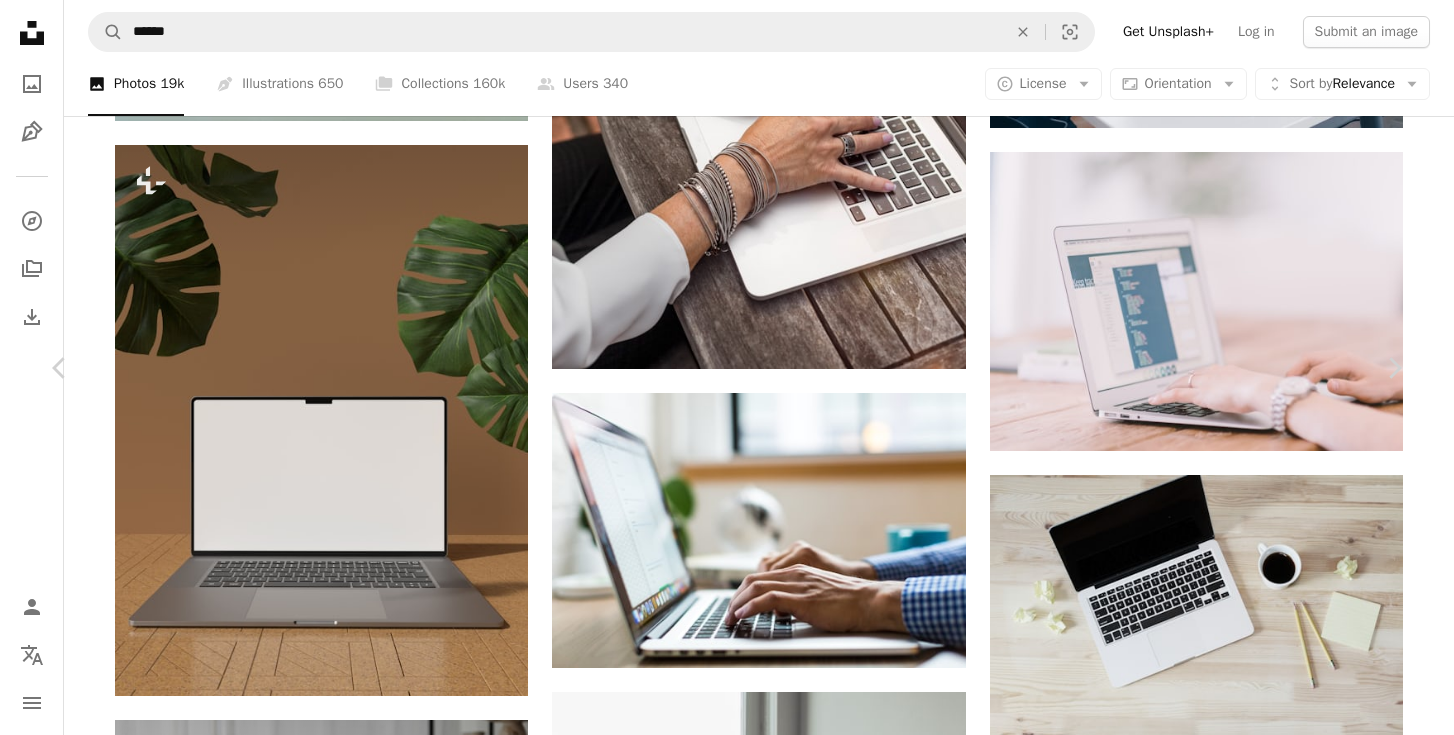 click on "An X shape Chevron left Chevron right An X shape Close Say thanks! Give a shoutout to Howard Bouchevereau on social or copy the text below to attribute. A URL sharing icon (chains) Facebook icon X (formerly Twitter) icon Pinterest icon An envelope Photo by Howard Bouchevereau on Unsplash Copy content Howard Bouchevereau Available for hire A checkmark inside of a circle A heart A plus sign Edit image Plus sign for Unsplash+ Download free Chevron down Zoom in Views [NUMBER] Downloads [NUMBER] Featured in Business & Work A forward-right arrow Share Info icon Info More Actions Calendar outlined Published on [DATE], [YEAR] Safety Free to use under the Unsplash License office business computer laptop tech work hands desk macbook startup typing people paper website blog text keyboard electronics computer keyboard hardware Creative Commons images Browse premium related images on iStock | Save 20% with code UNSPLASH20 View more on iStock ↗ Related images A heart A plus sign Glenn Carstens-Peters Arrow pointing down Plus sign for Unsplash+ A heart A plus sign Getty Images For Unsplash+ A lock Download A heart A plus sign Jonathan Francisca Arrow pointing down A heart A plus sign Michael Dolejš Arrow pointing down Plus sign for Unsplash+ A heart A plus sign Getty Images For Unsplash+ A lock Download A heart A heart" at bounding box center [727, 3121] 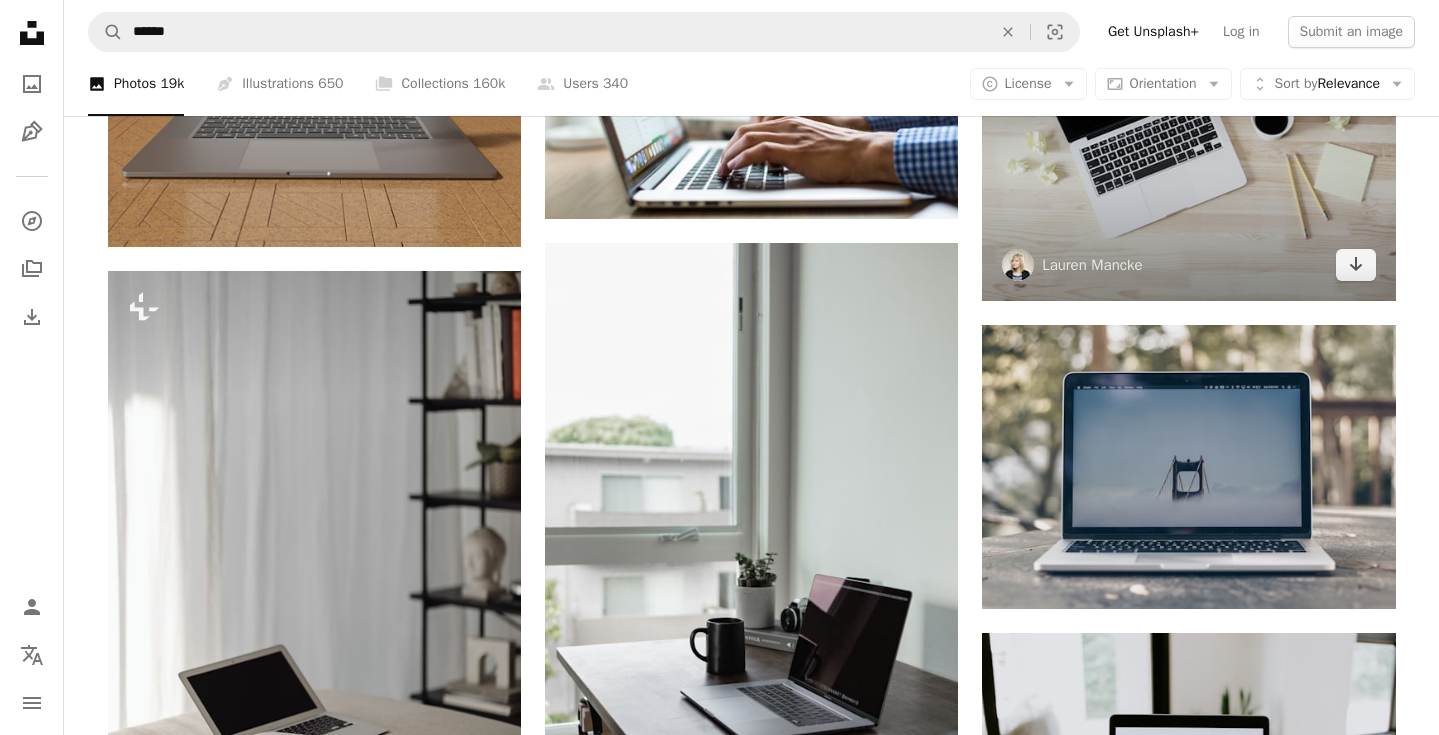 scroll, scrollTop: 3598, scrollLeft: 0, axis: vertical 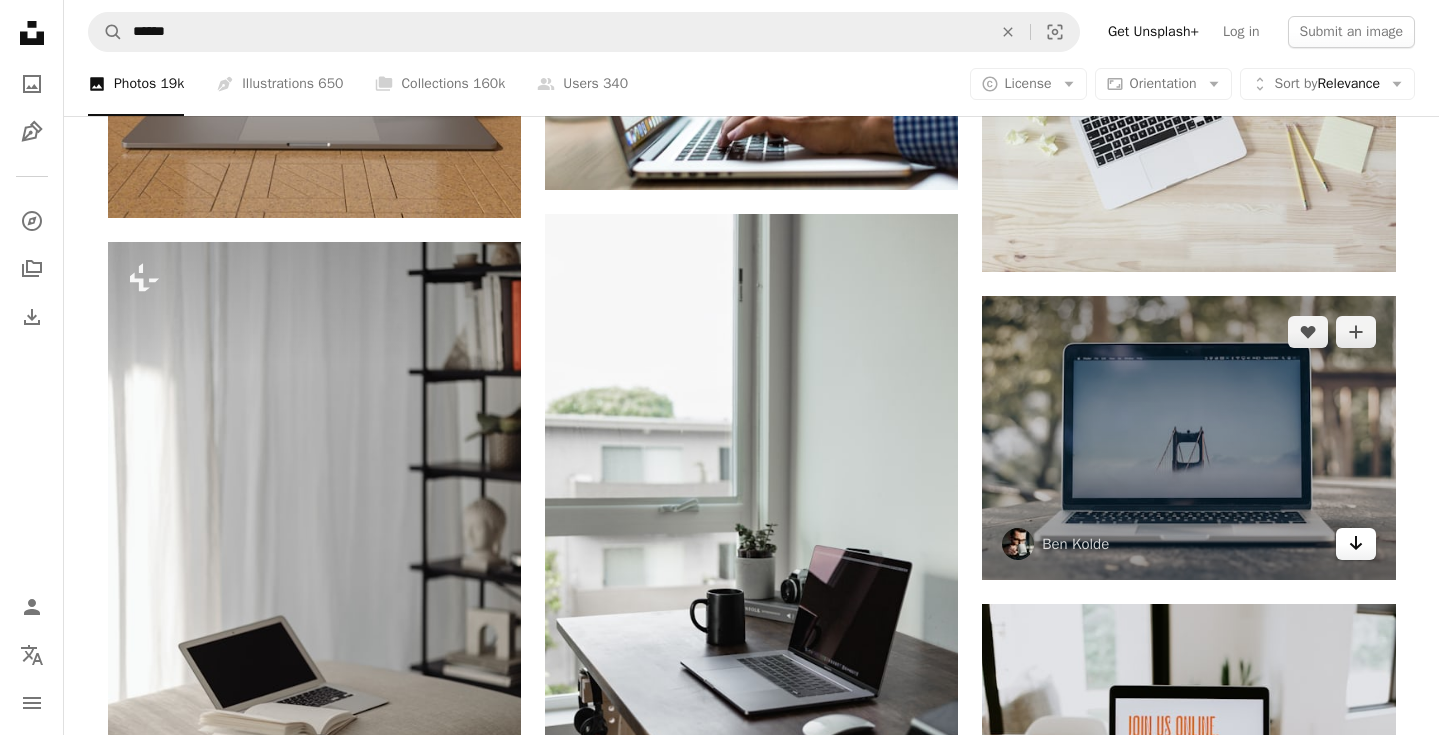 click on "Arrow pointing down" at bounding box center [1356, 544] 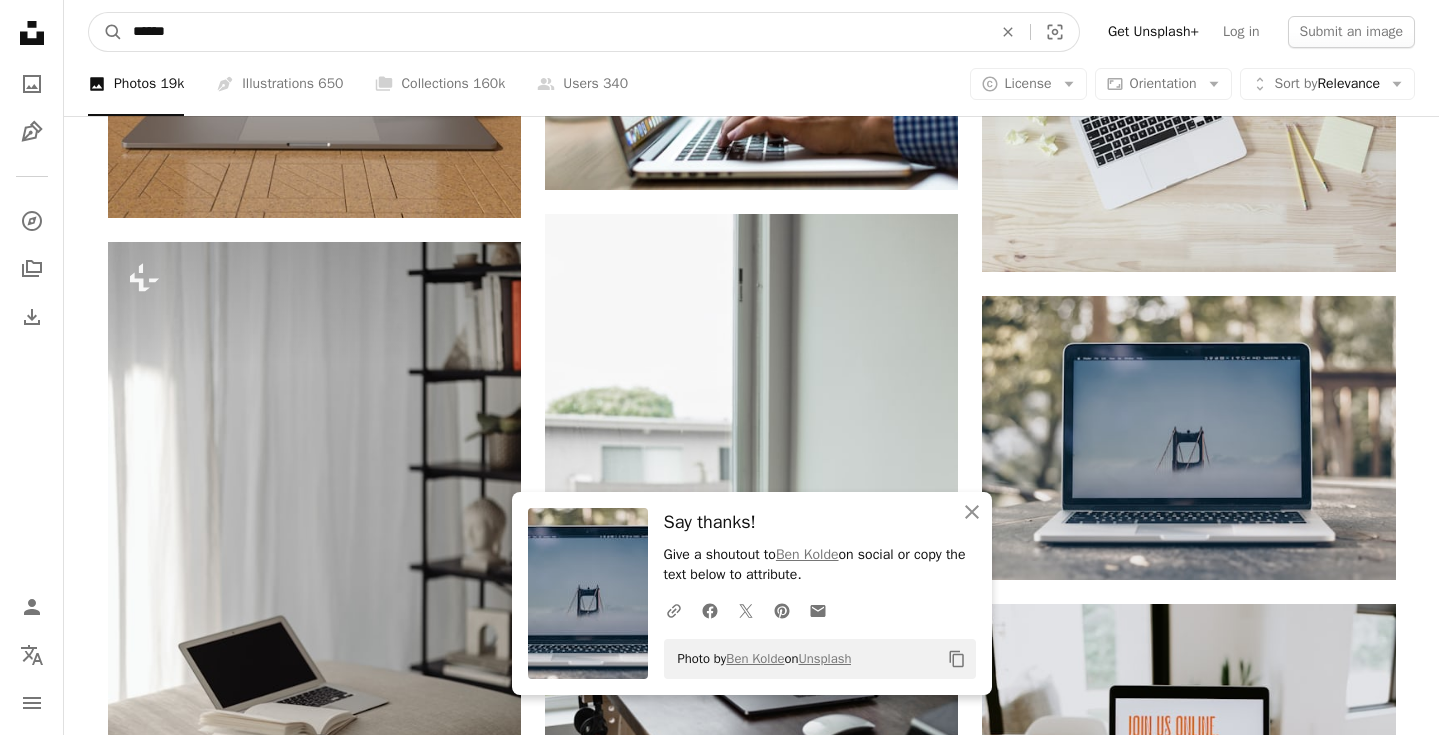 click on "******" at bounding box center (554, 32) 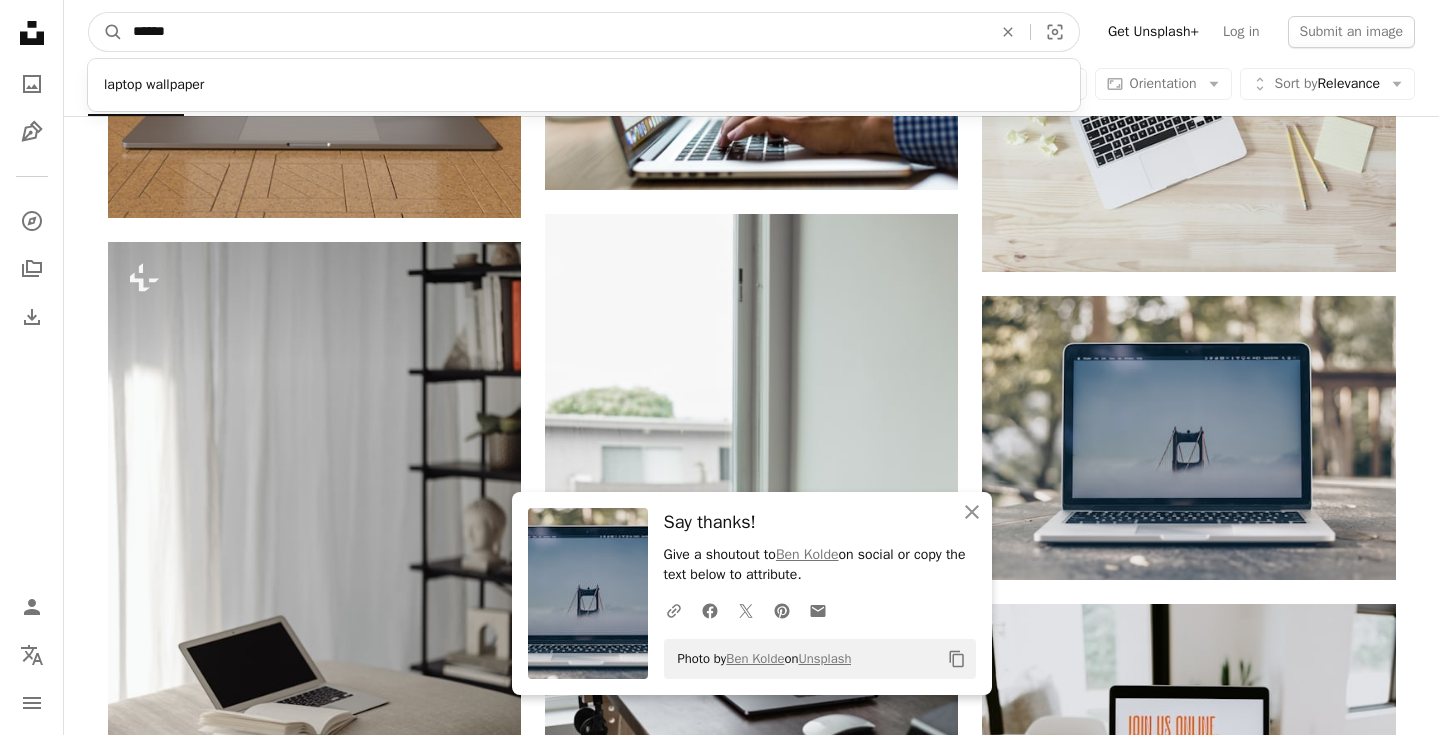 click on "******" at bounding box center (554, 32) 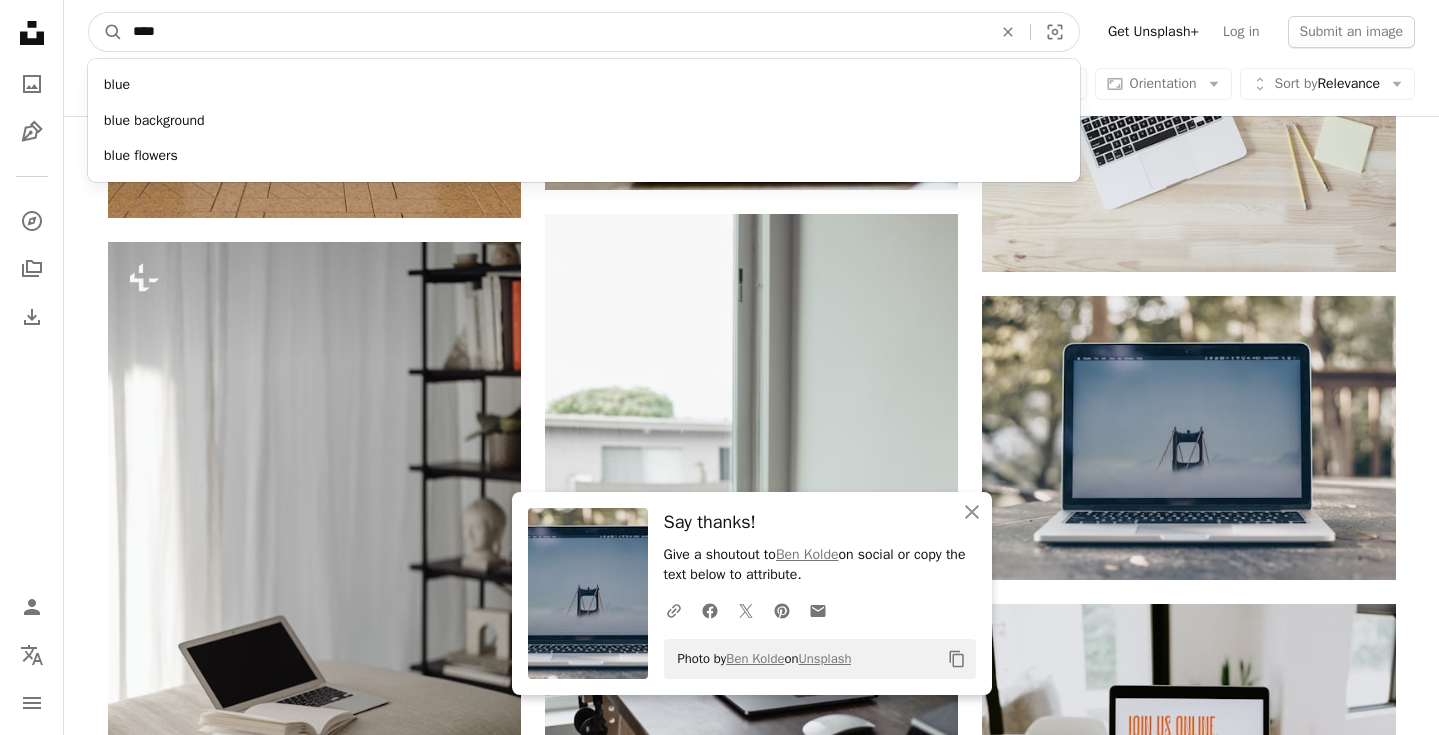 type on "****" 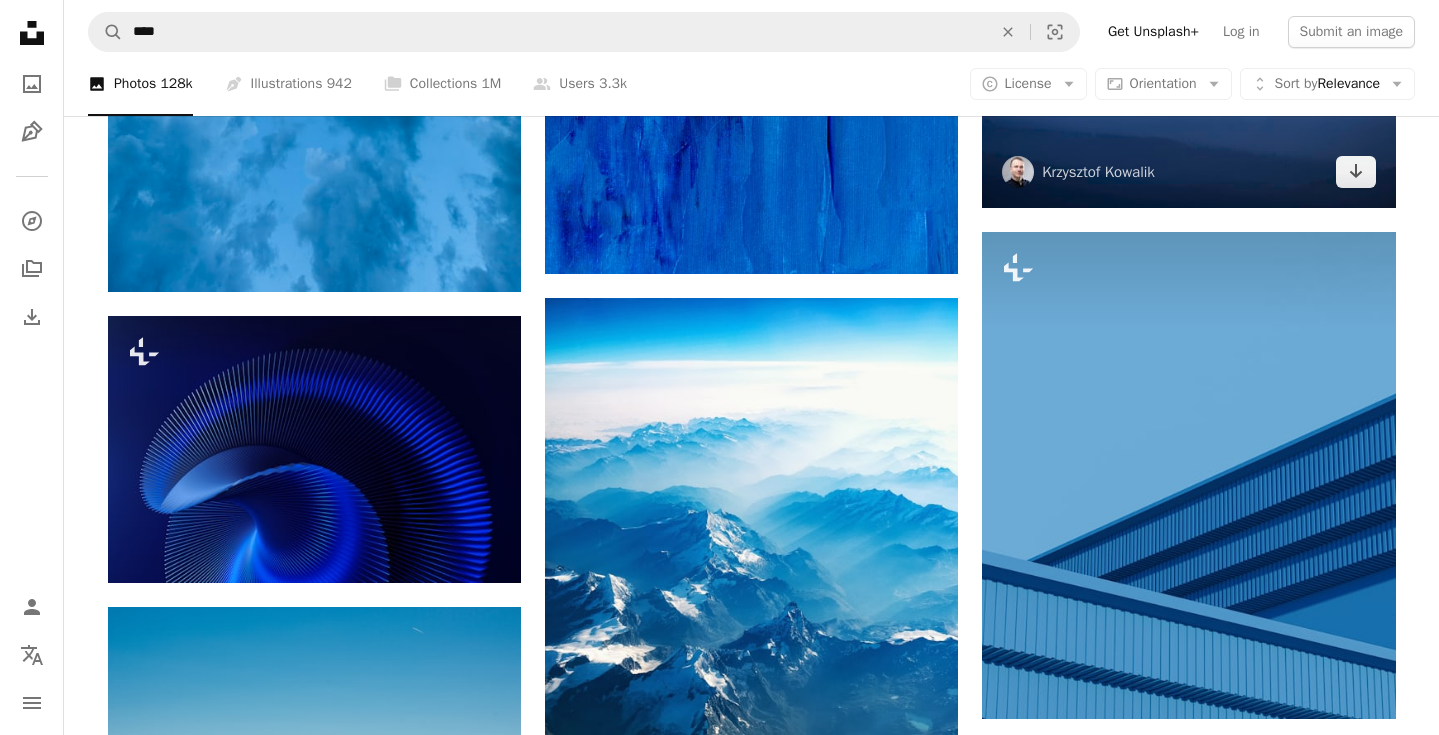 scroll, scrollTop: 553, scrollLeft: 0, axis: vertical 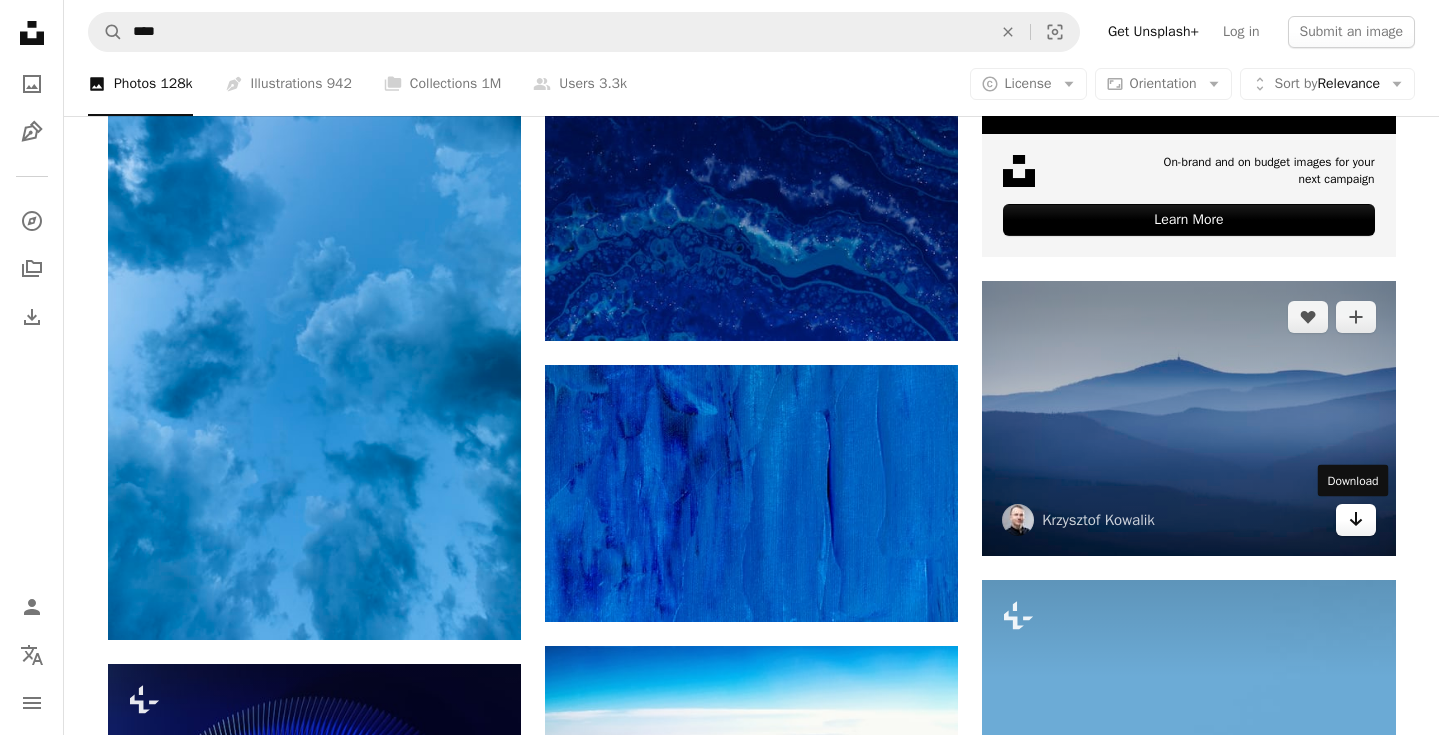 click on "Arrow pointing down" at bounding box center [1356, 520] 